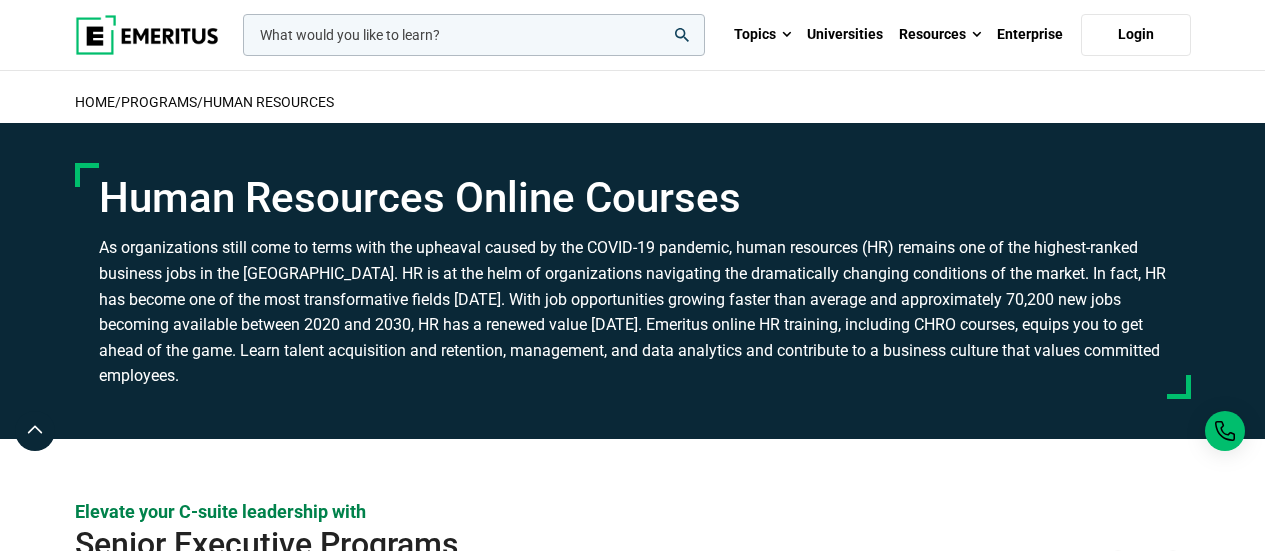 scroll, scrollTop: 0, scrollLeft: 0, axis: both 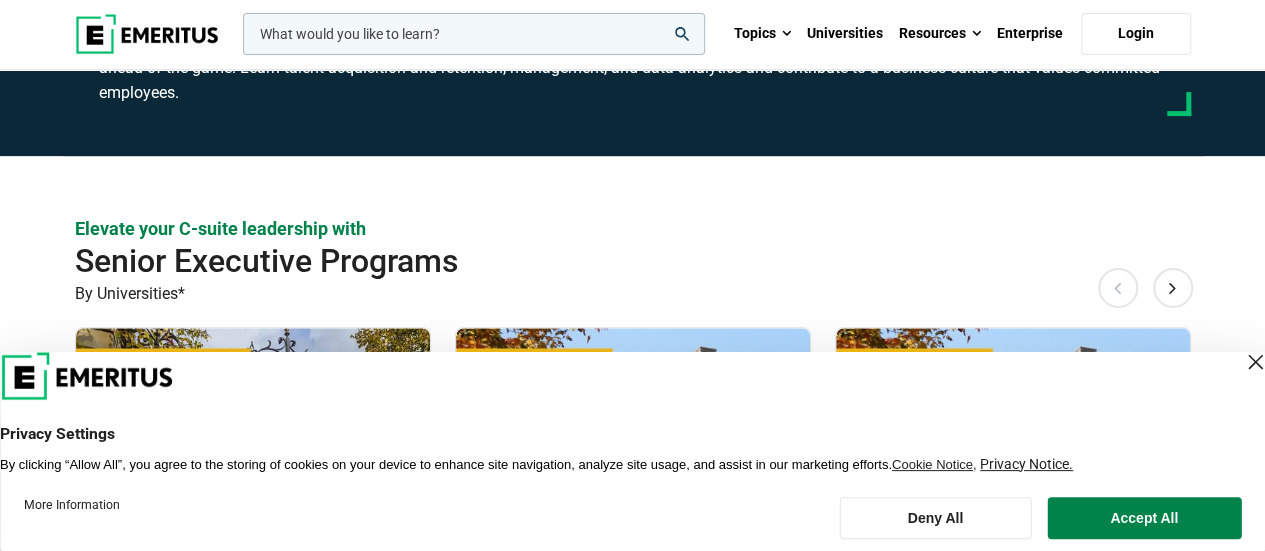 click at bounding box center (1255, 362) 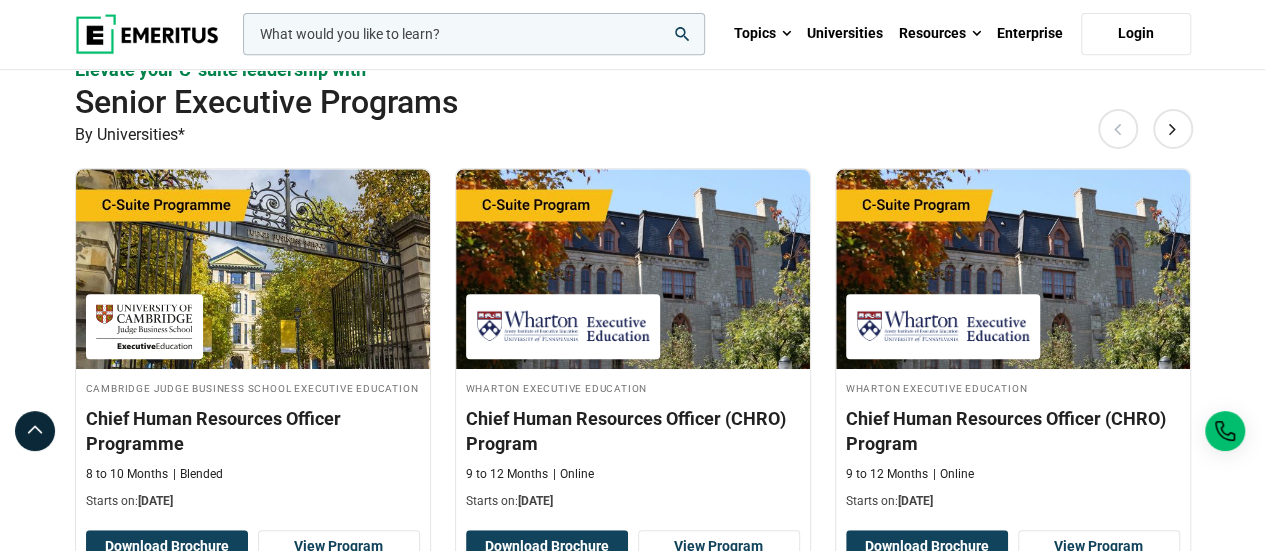 scroll, scrollTop: 449, scrollLeft: 0, axis: vertical 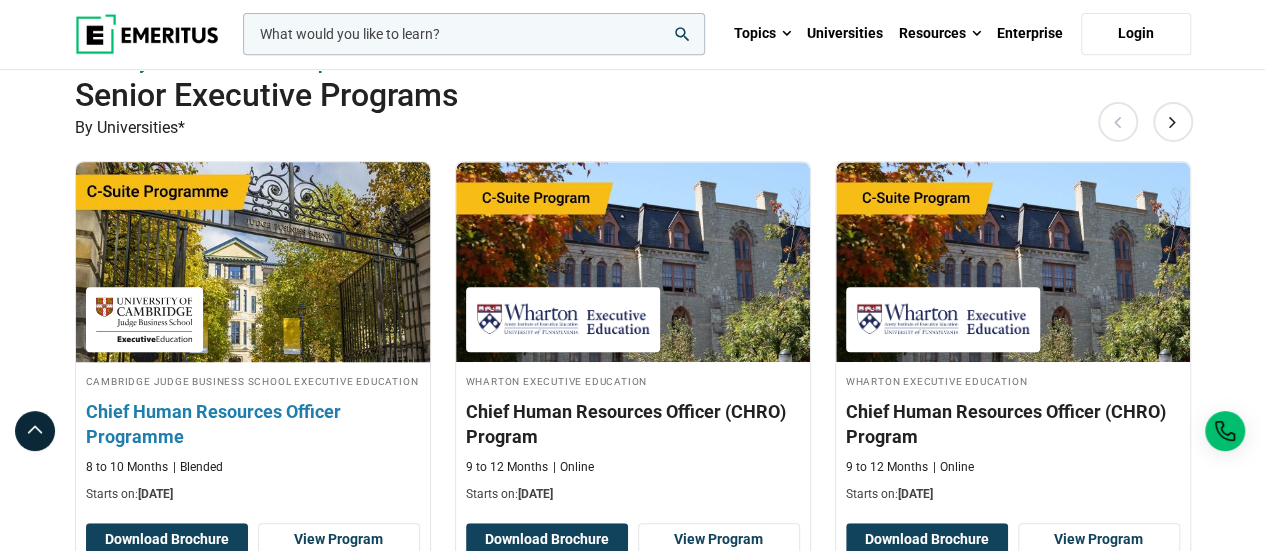 click on "Chief Human Resources Officer Programme" at bounding box center (253, 424) 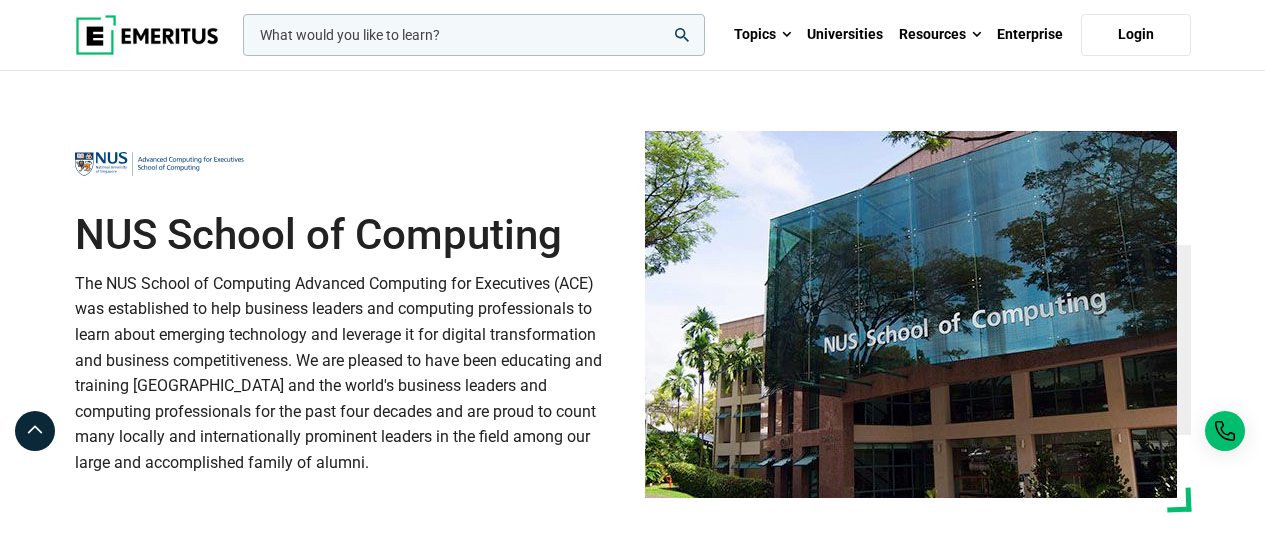 scroll, scrollTop: 0, scrollLeft: 0, axis: both 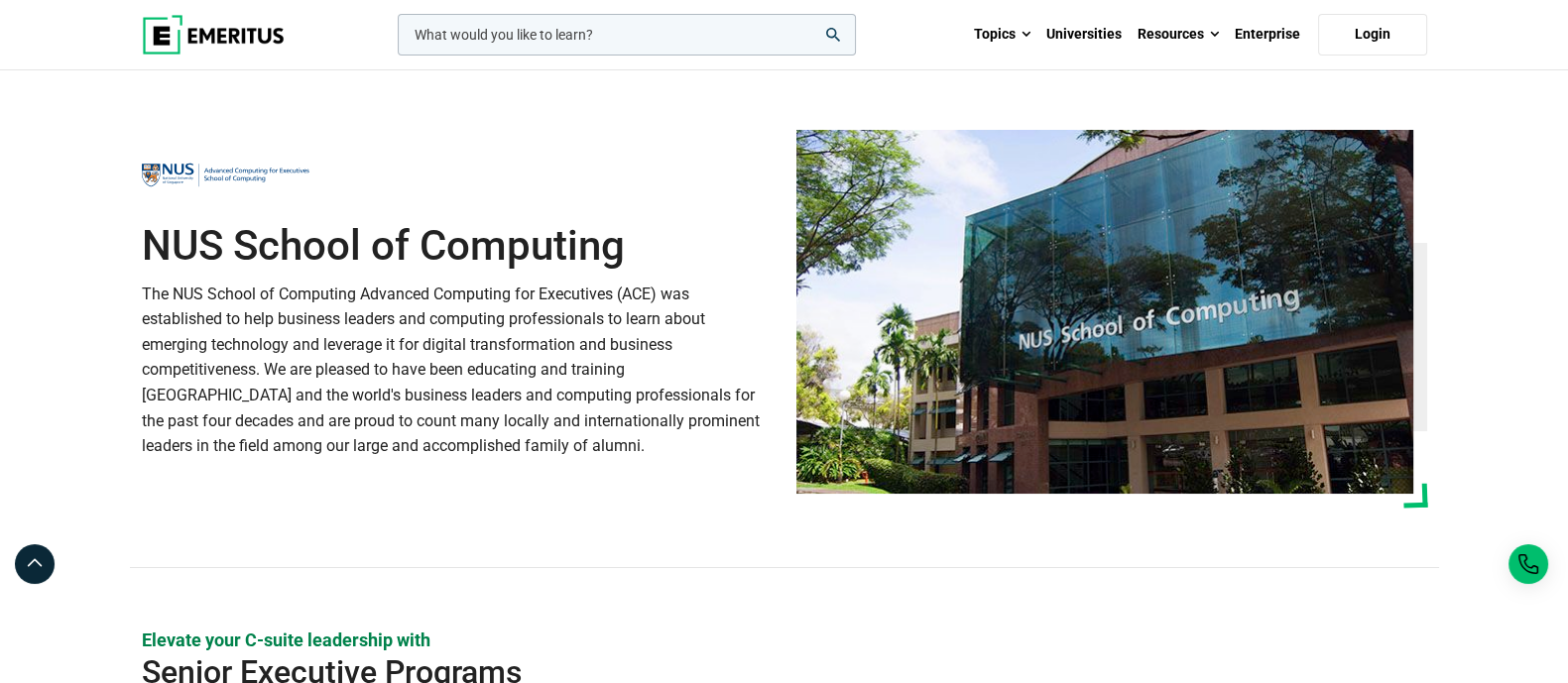 drag, startPoint x: 1260, startPoint y: 1, endPoint x: 1101, endPoint y: 109, distance: 192.2108 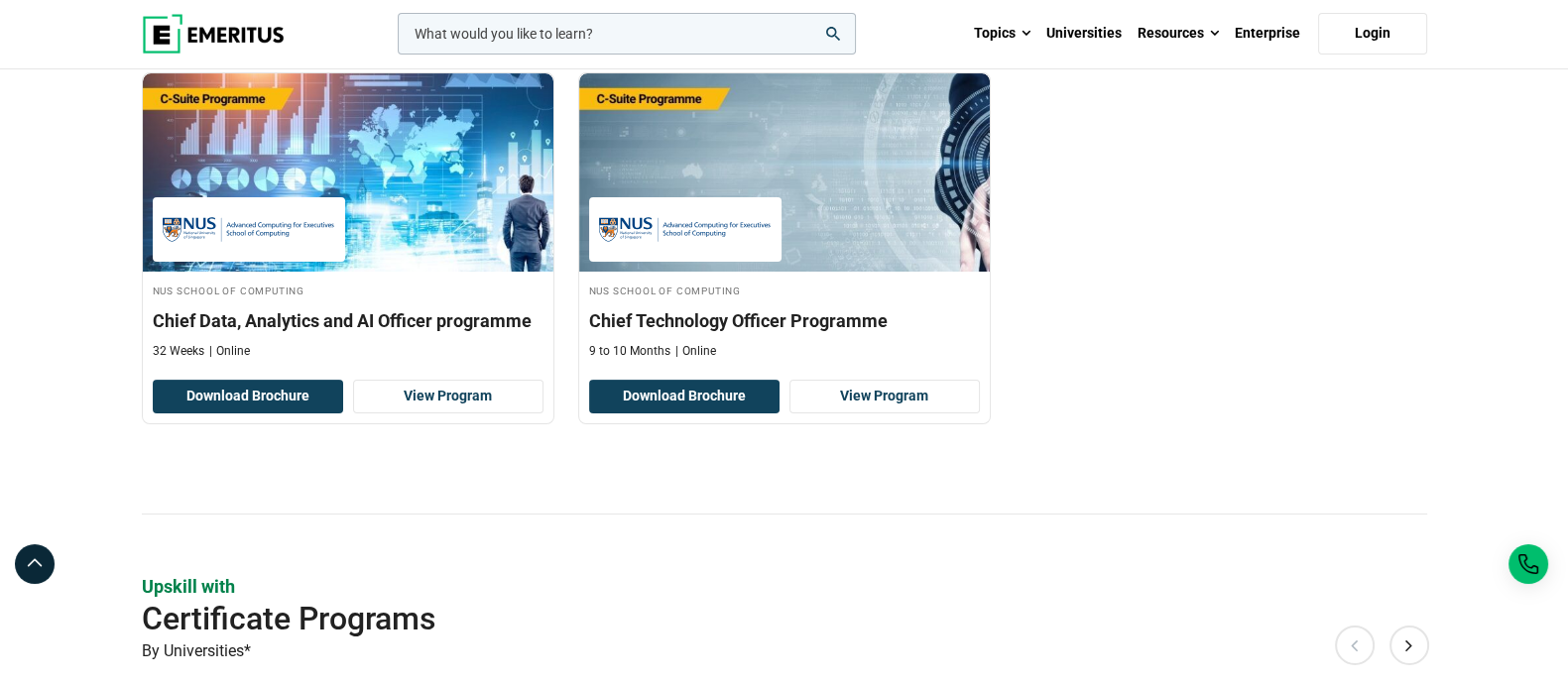 scroll, scrollTop: 557, scrollLeft: 0, axis: vertical 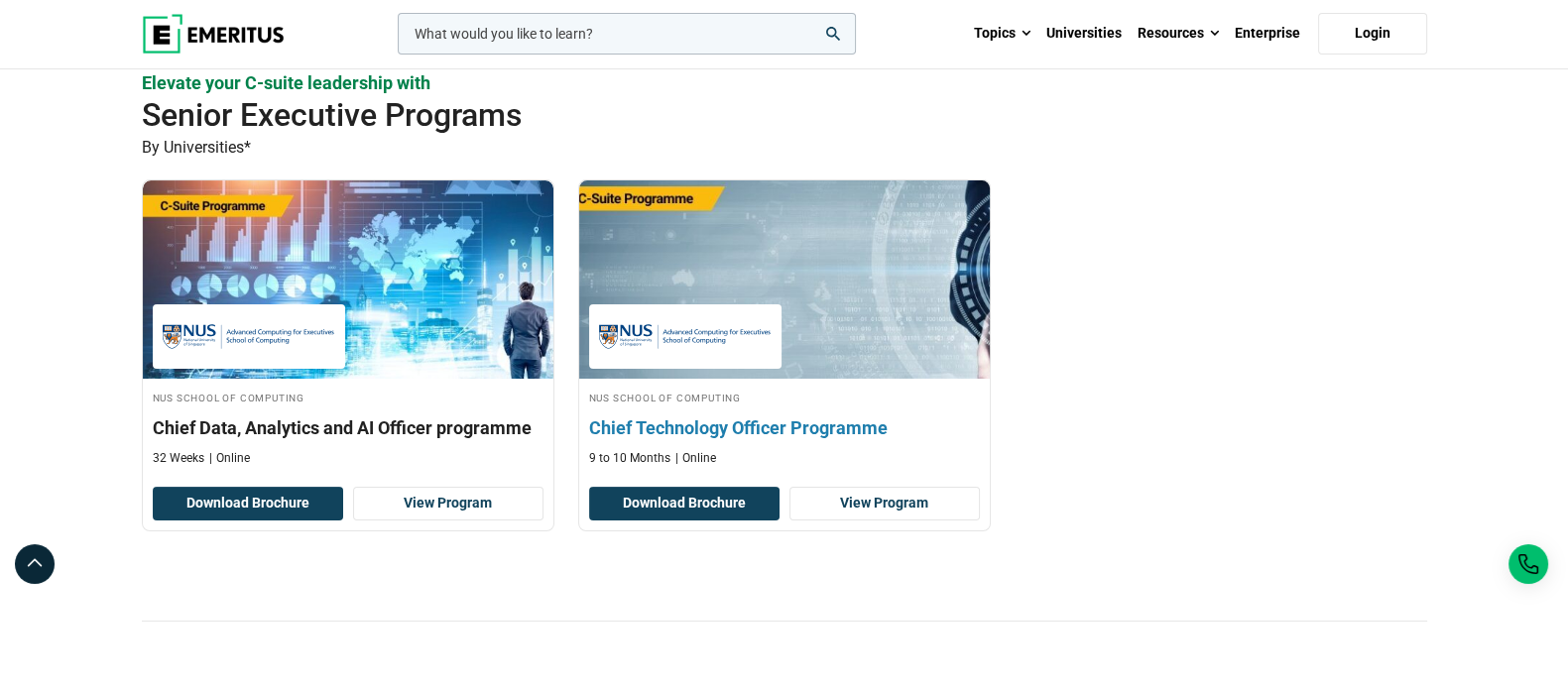 click on "Chief Technology Officer Programme" at bounding box center (784, 427) 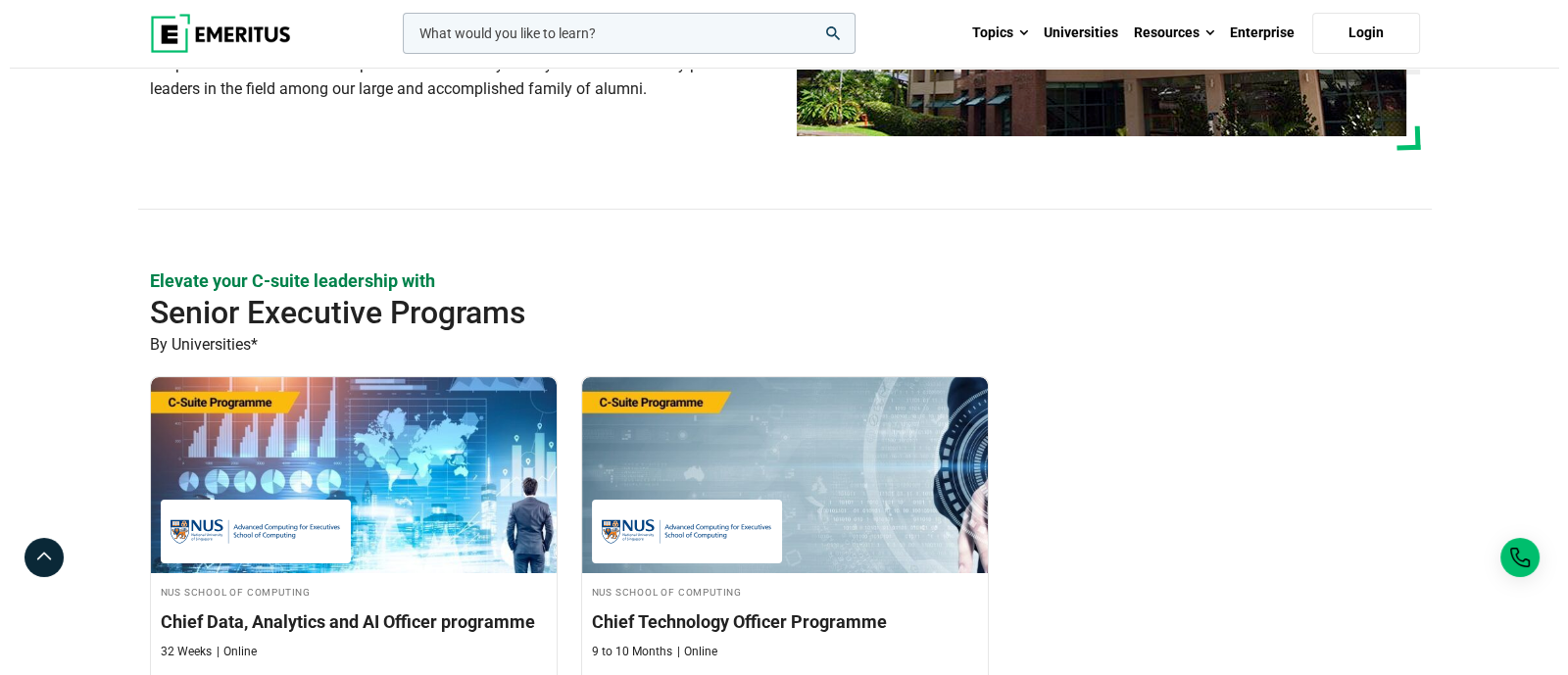scroll, scrollTop: 0, scrollLeft: 0, axis: both 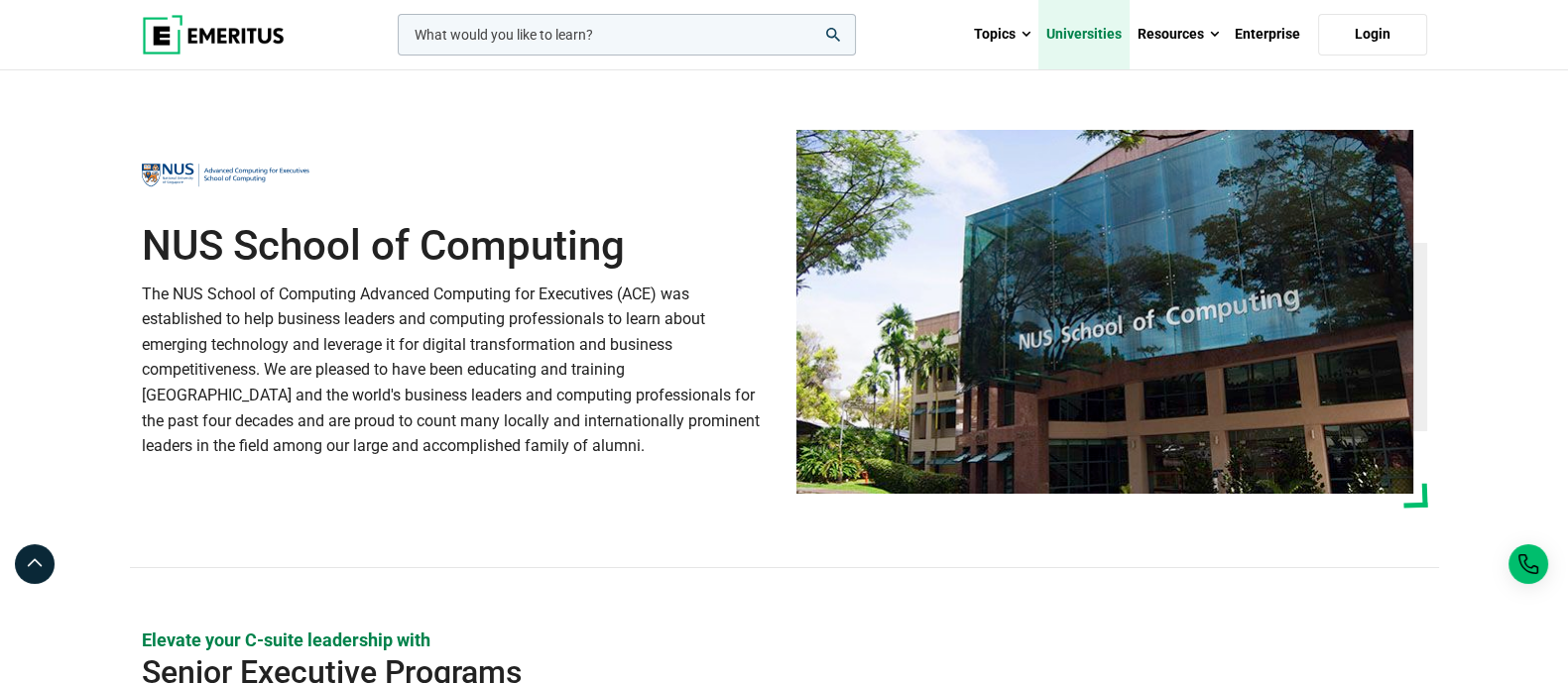 click on "Universities" at bounding box center [1084, 35] 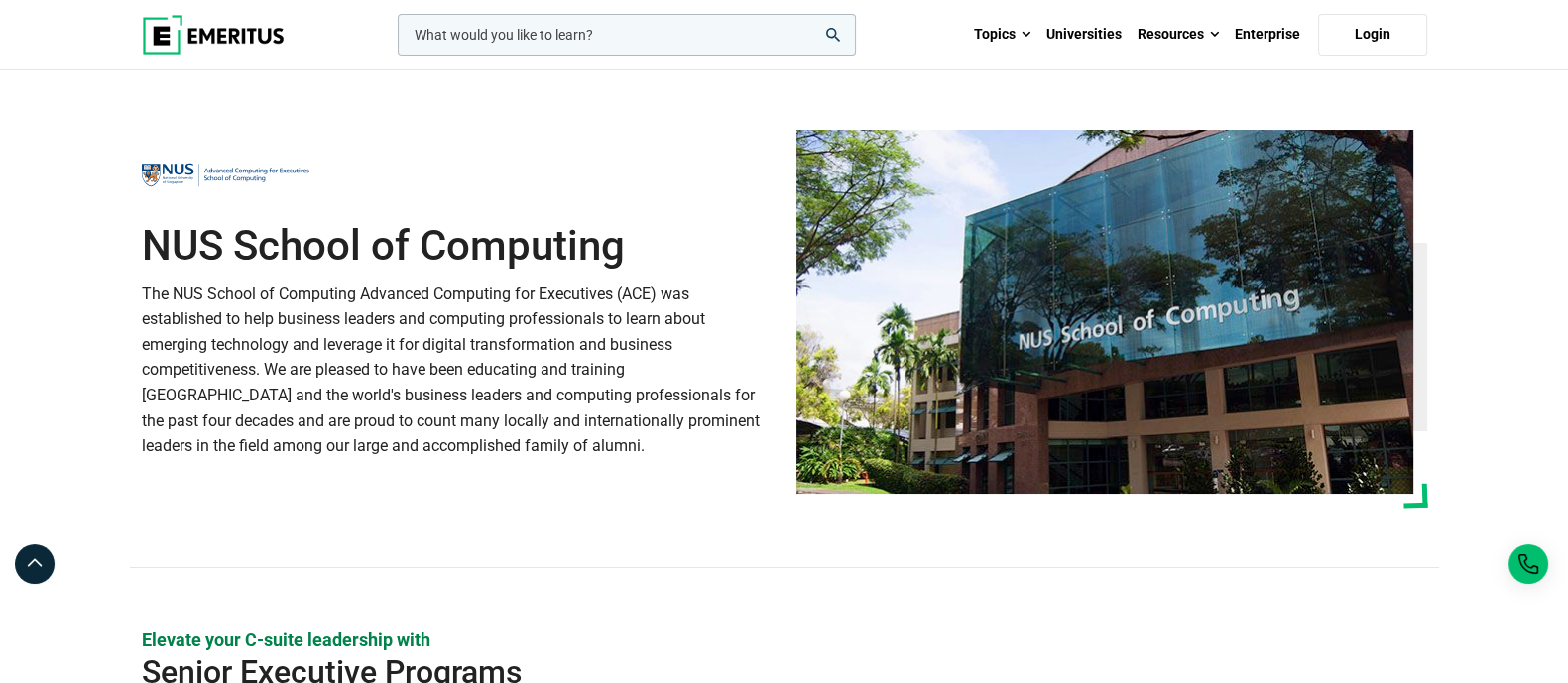 click at bounding box center [627, 35] 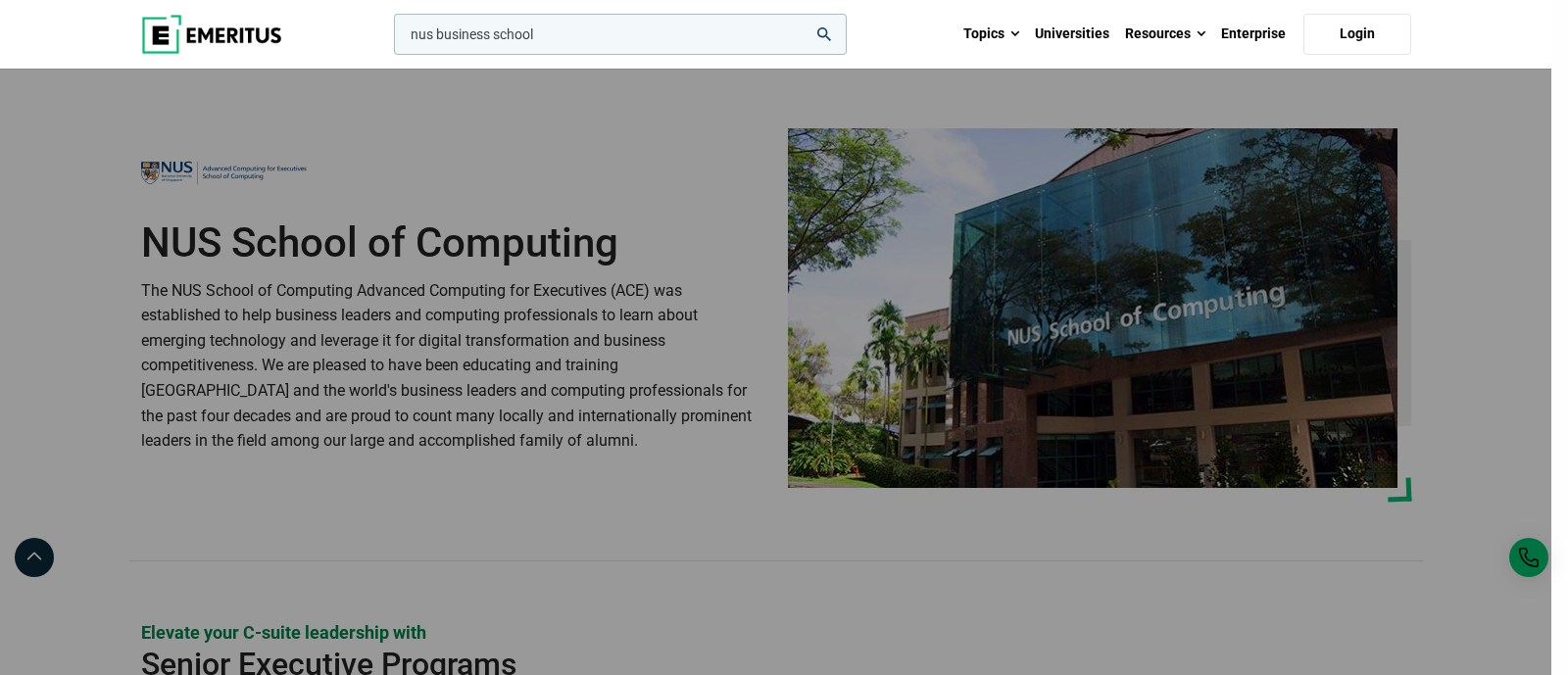 type on "nus business school" 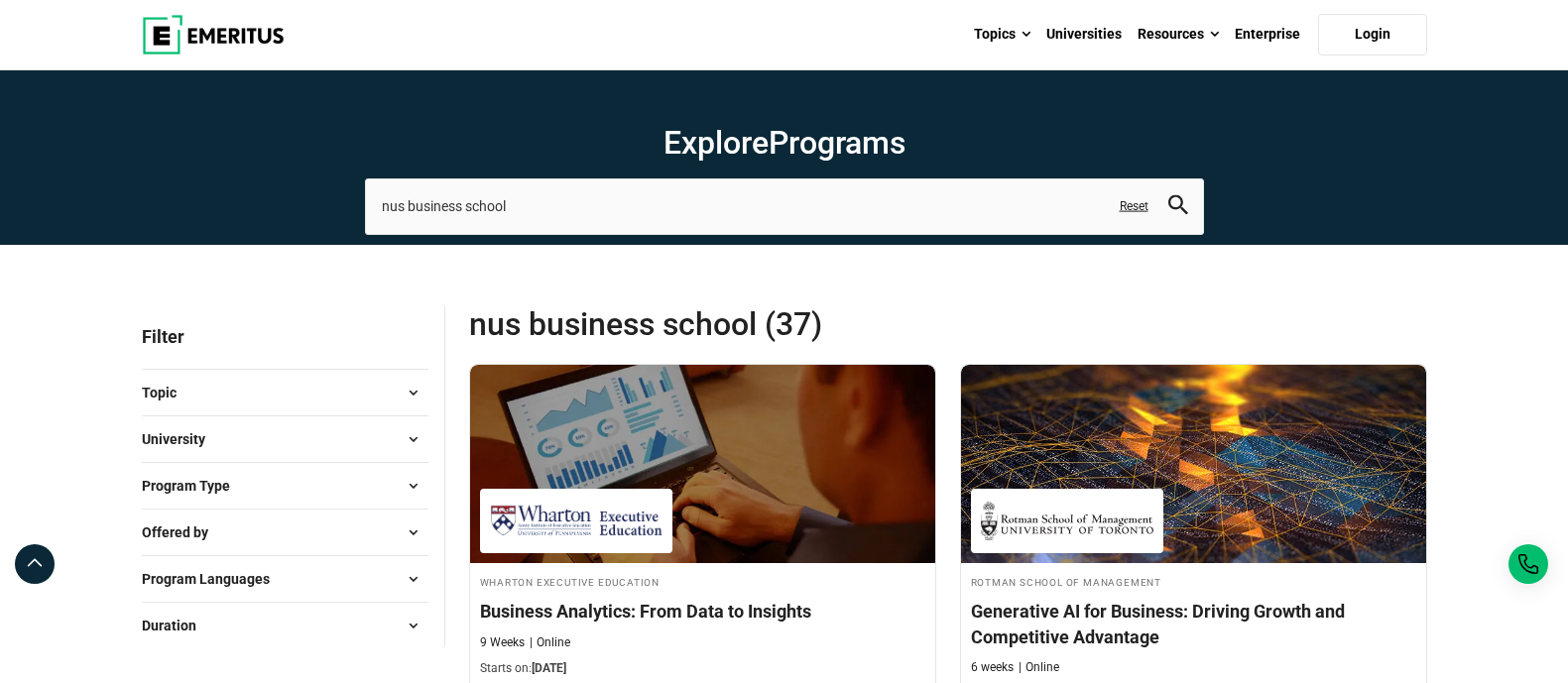 scroll, scrollTop: 0, scrollLeft: 0, axis: both 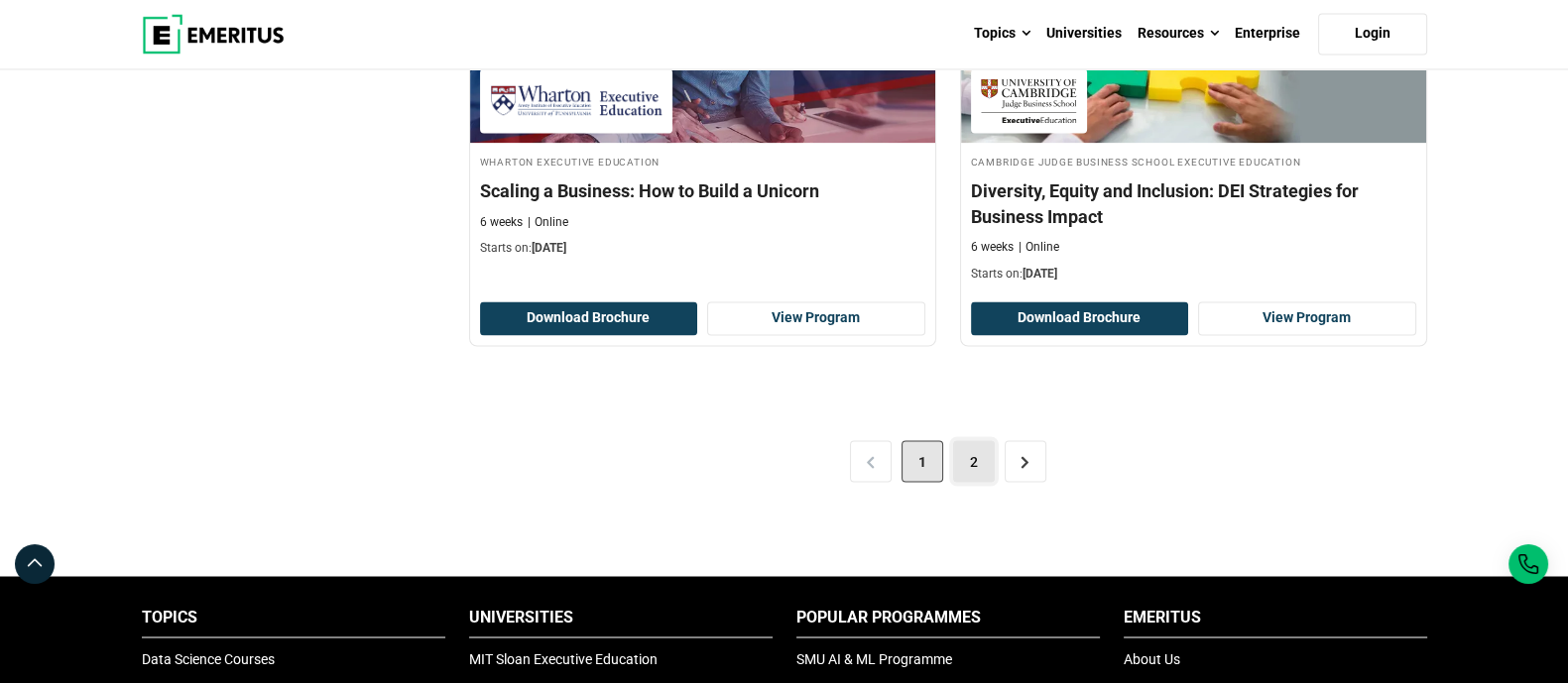 click on "2" at bounding box center (974, 461) 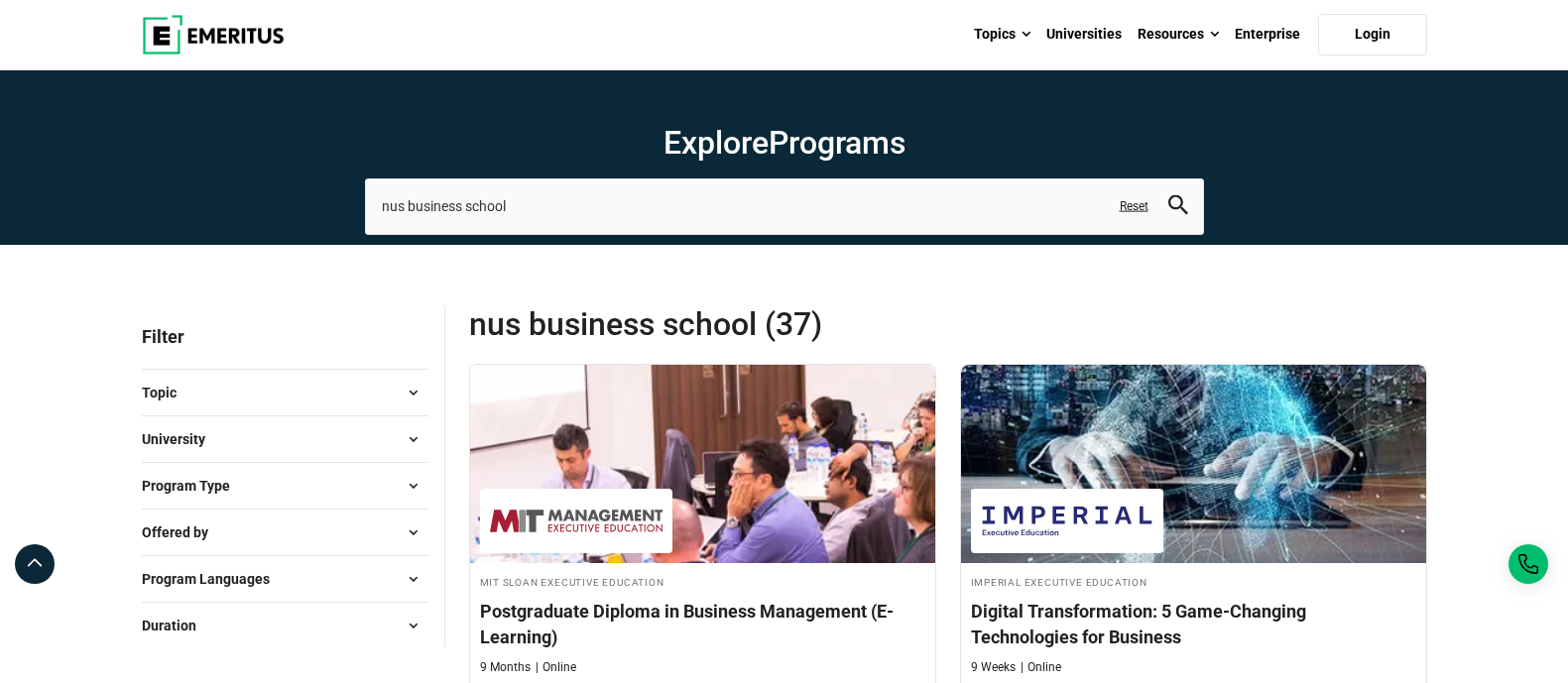 scroll, scrollTop: 0, scrollLeft: 0, axis: both 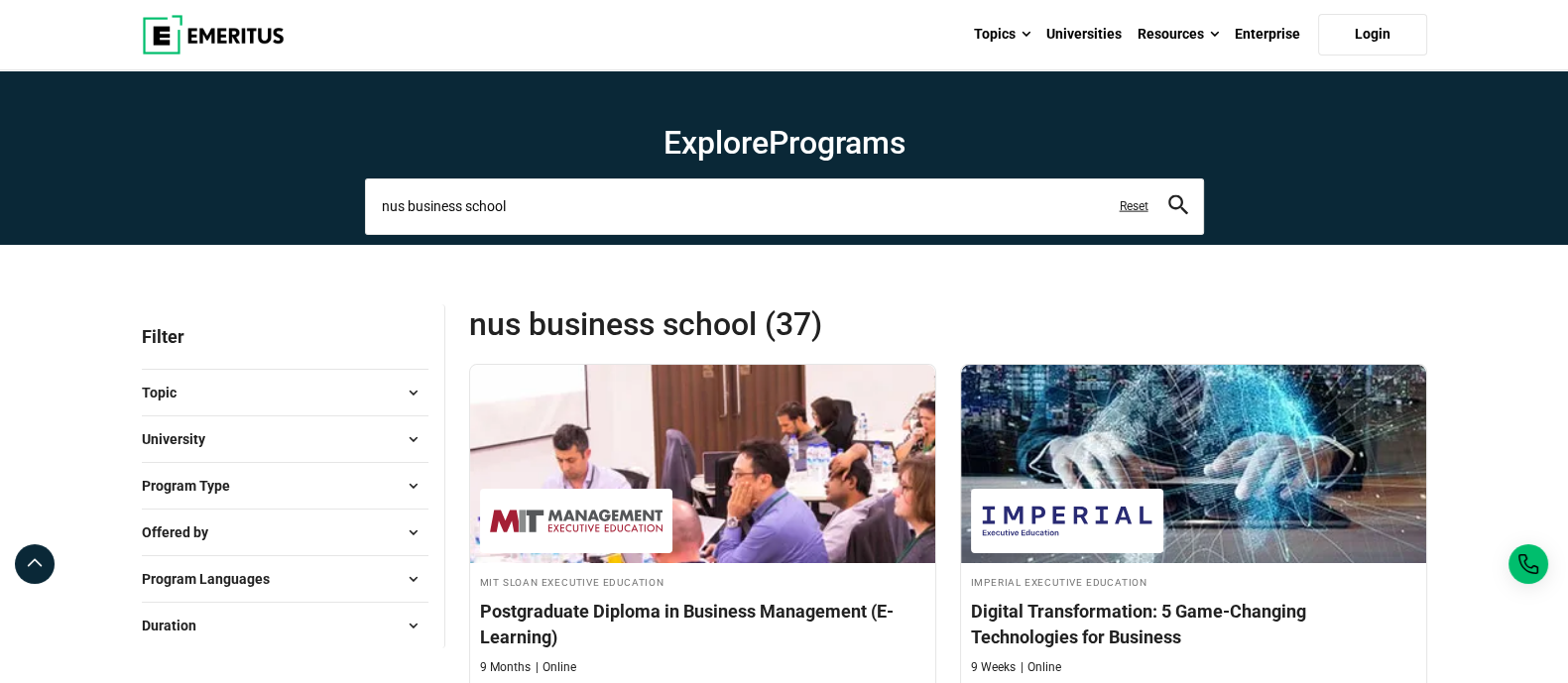 click on "nus business school" at bounding box center (784, 206) 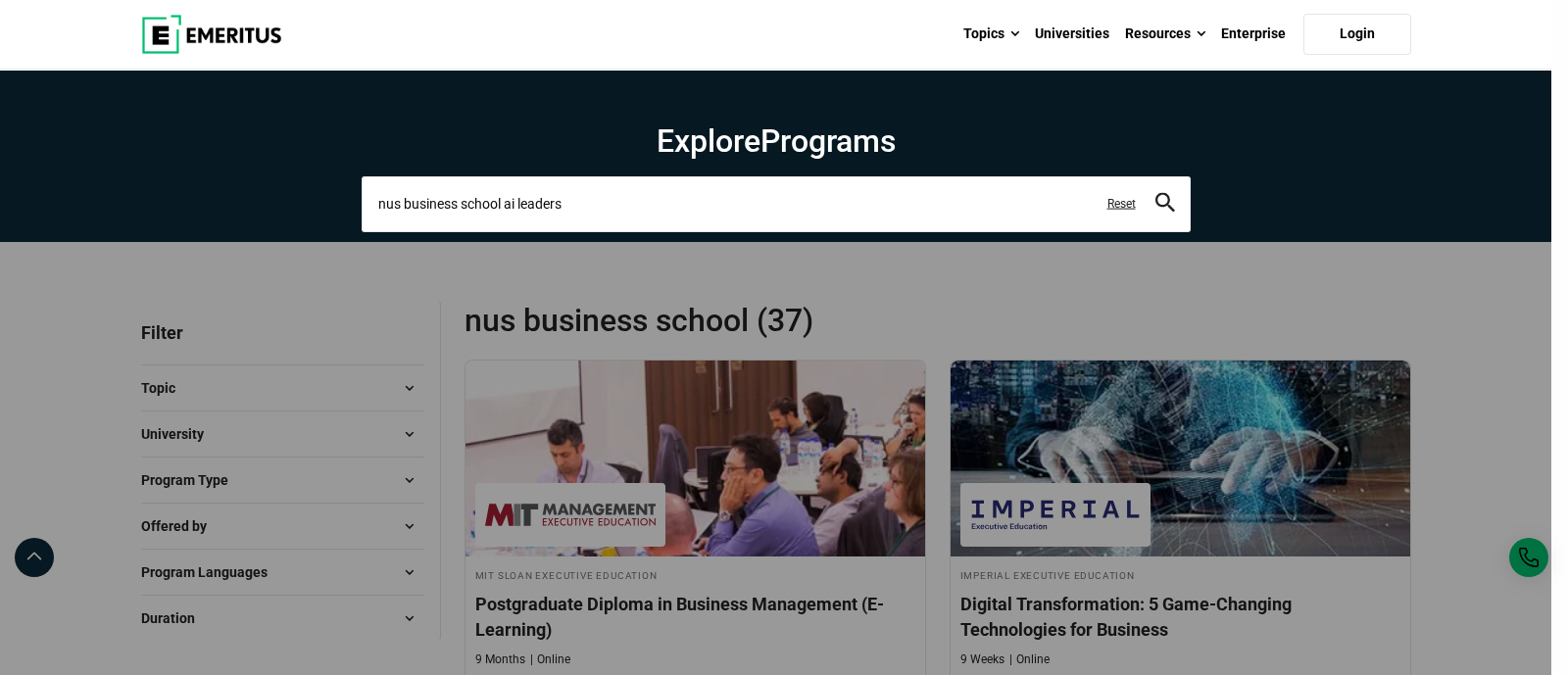 type on "nus business school ai leaders" 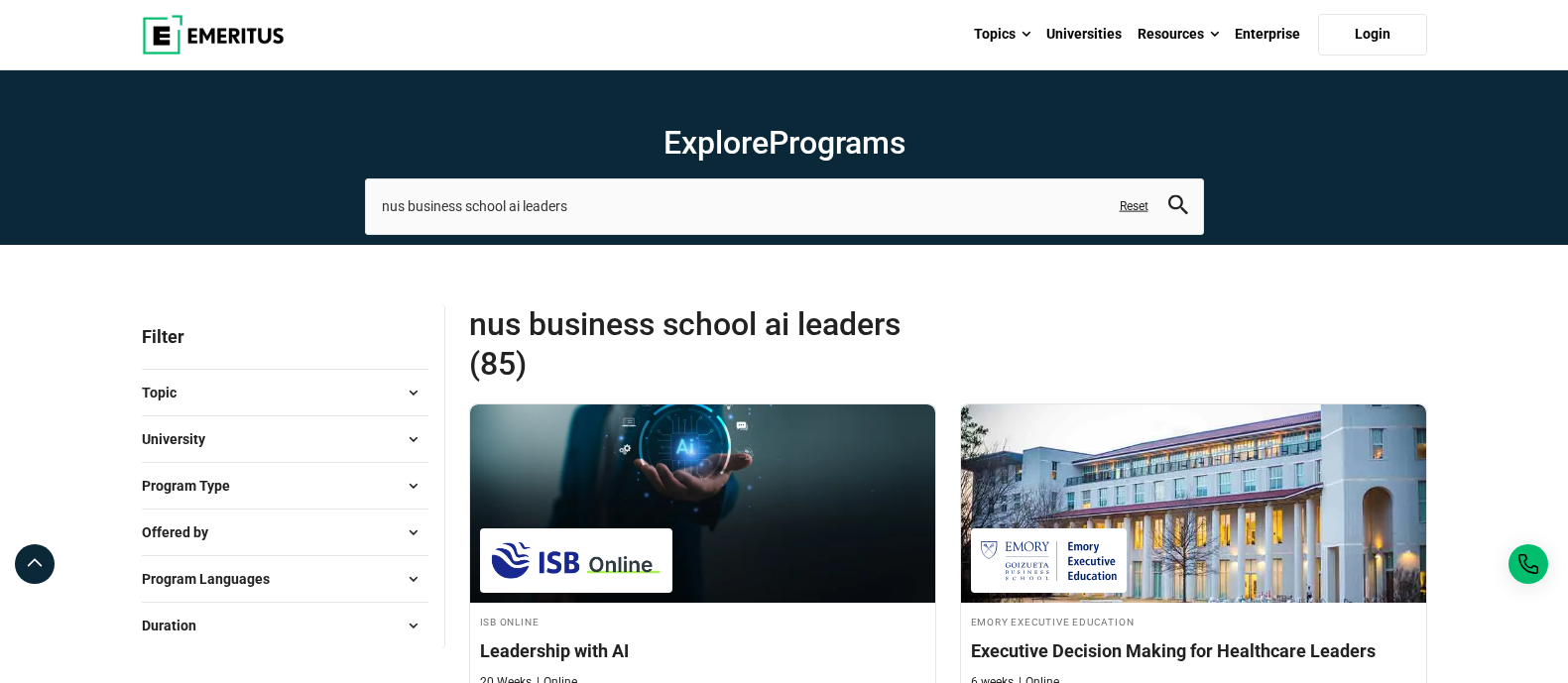 scroll, scrollTop: 0, scrollLeft: 0, axis: both 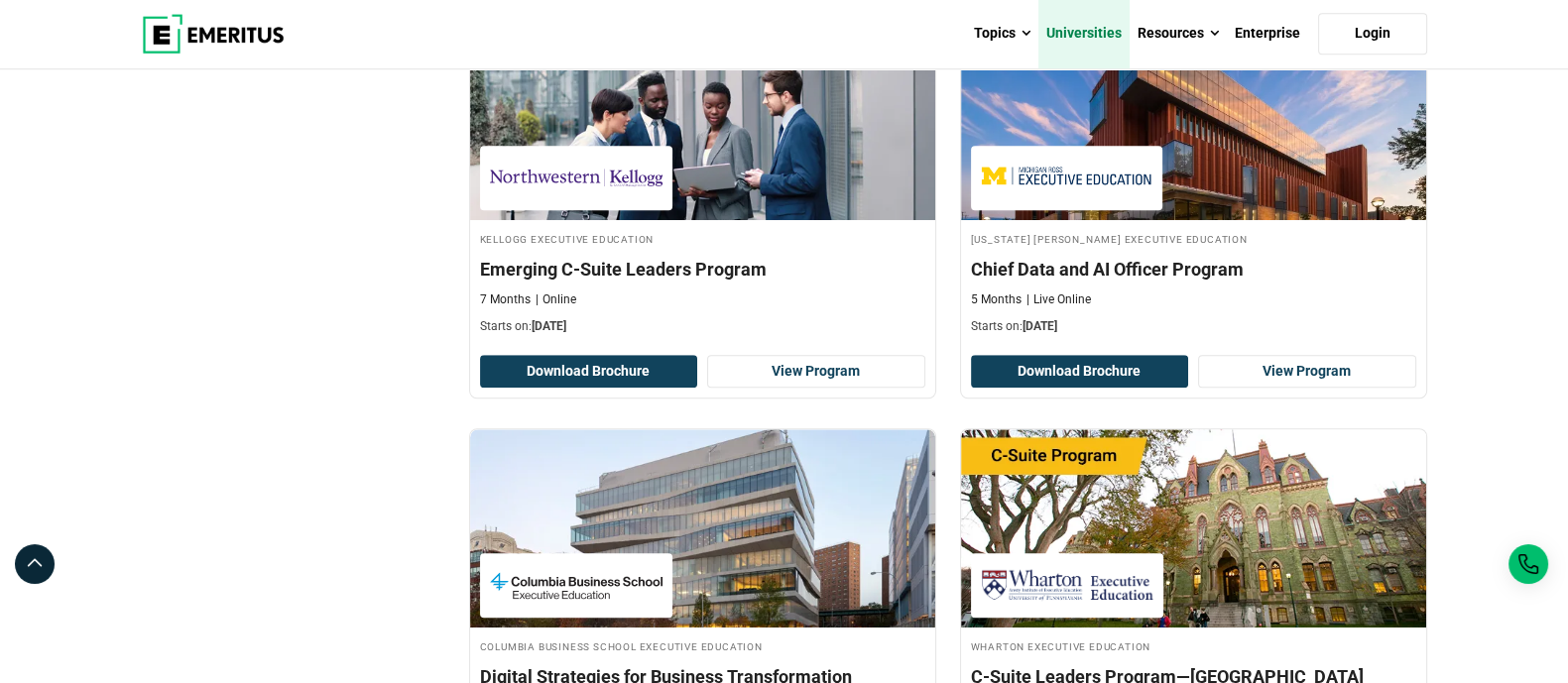 click on "Universities" at bounding box center [1084, 34] 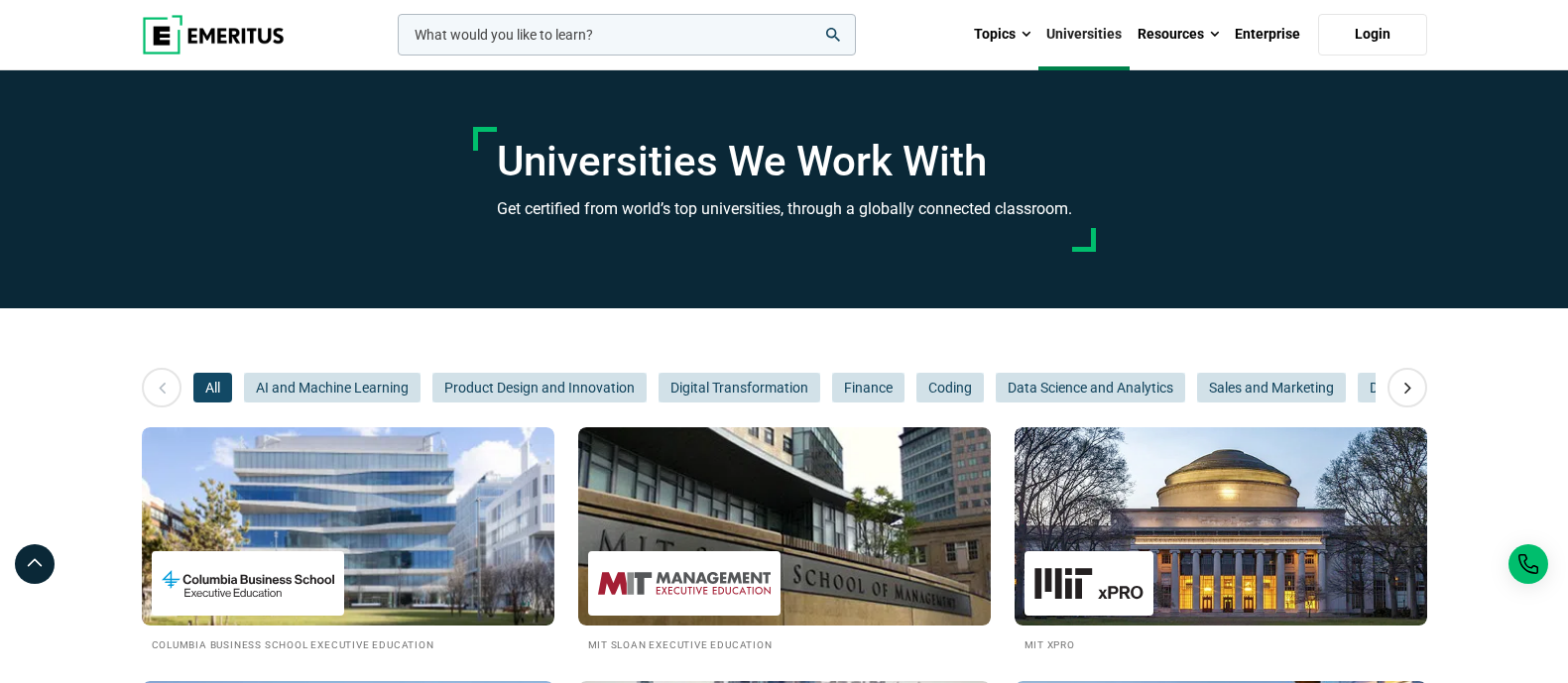 scroll, scrollTop: 0, scrollLeft: 0, axis: both 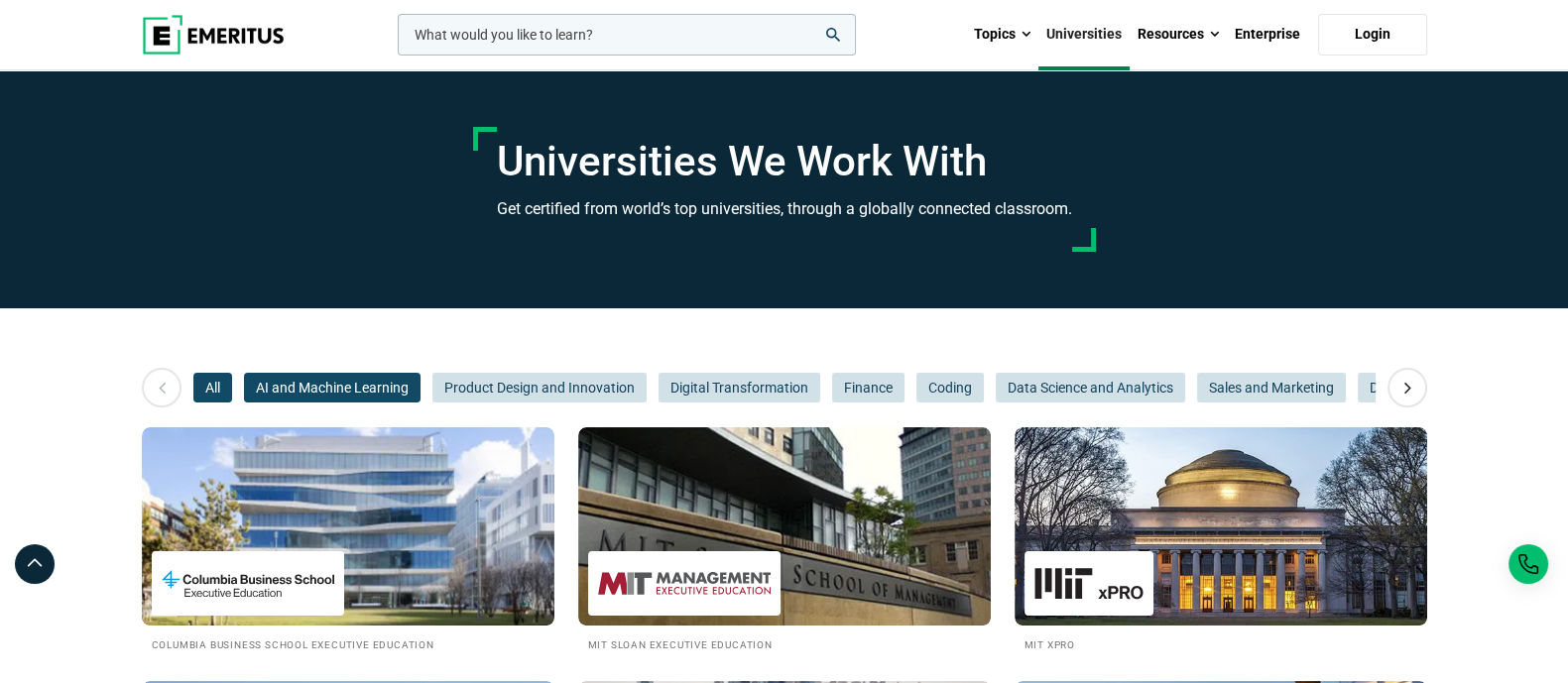 click on "AI and Machine Learning" at bounding box center (332, 388) 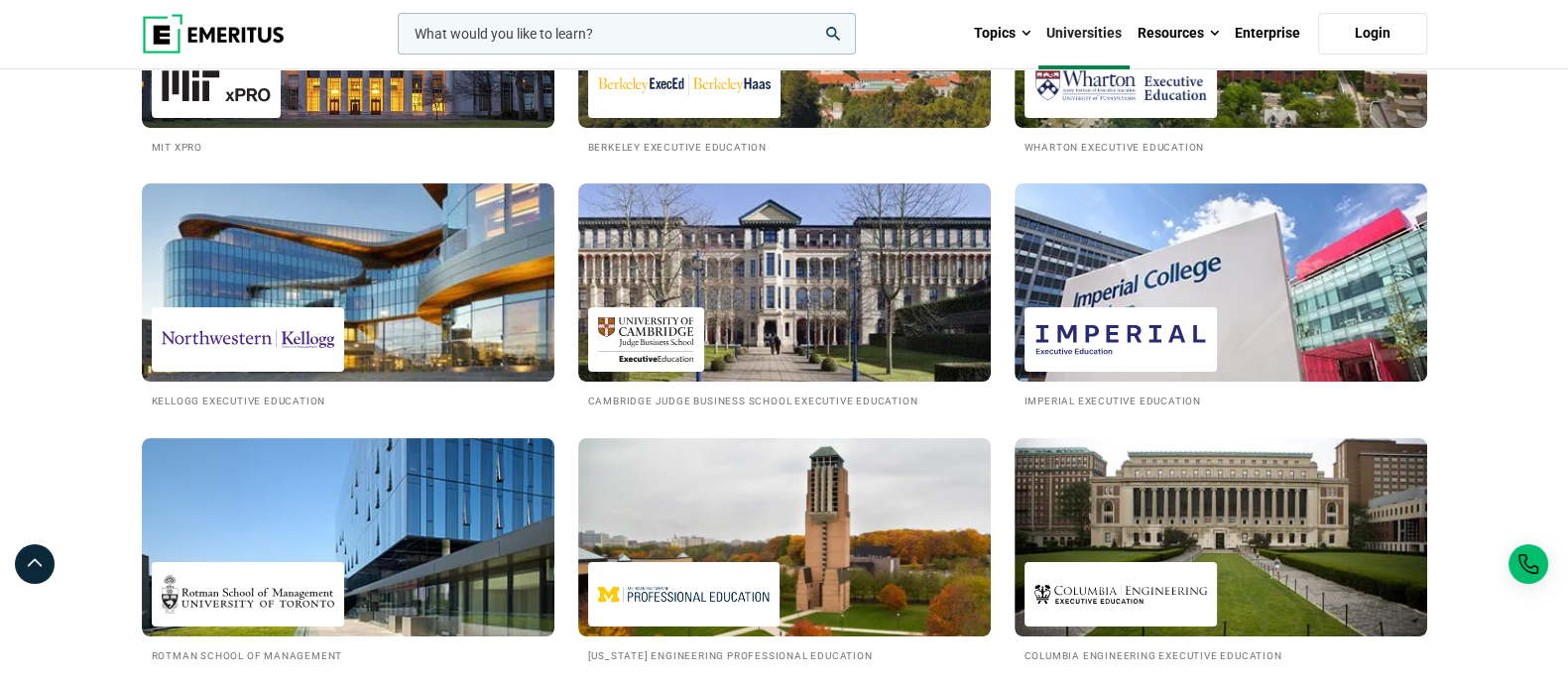 scroll, scrollTop: 0, scrollLeft: 0, axis: both 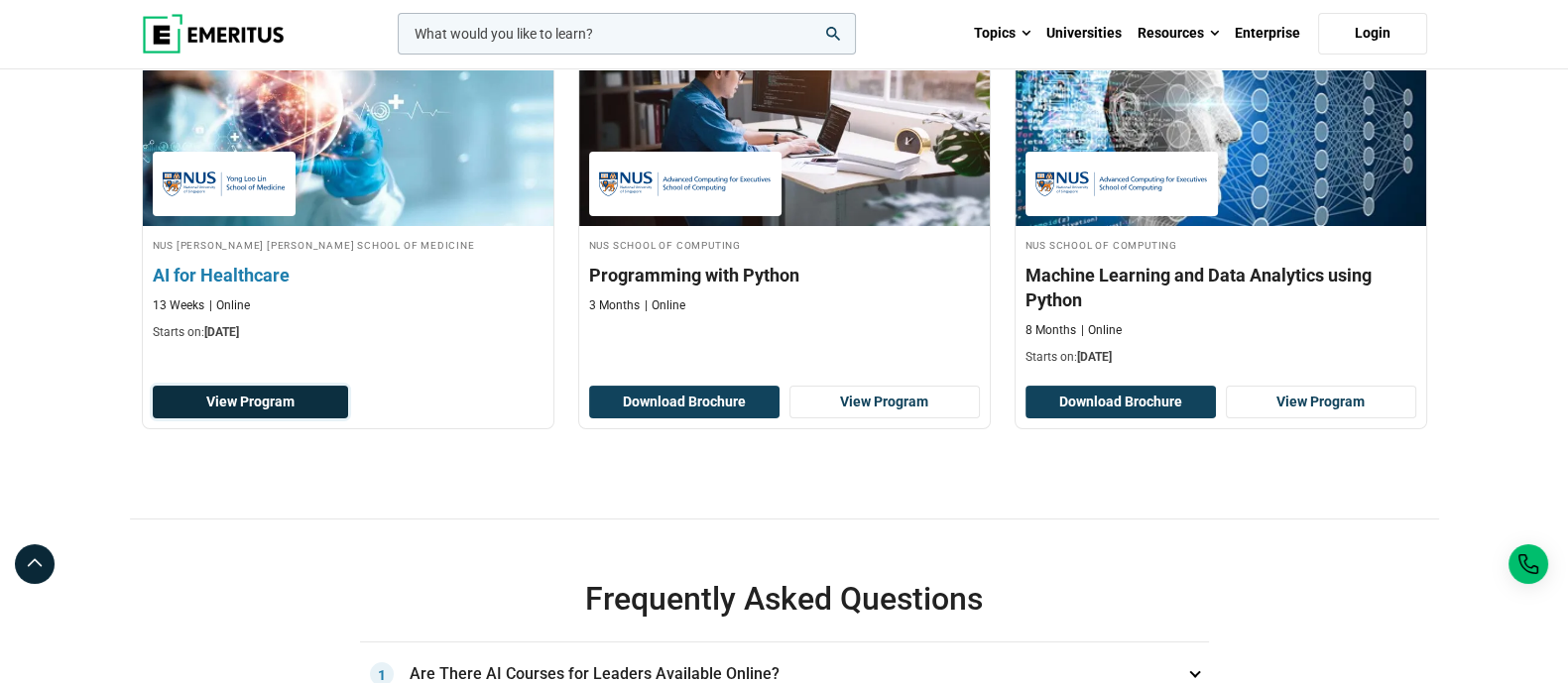 click on "View Program" at bounding box center [250, 402] 